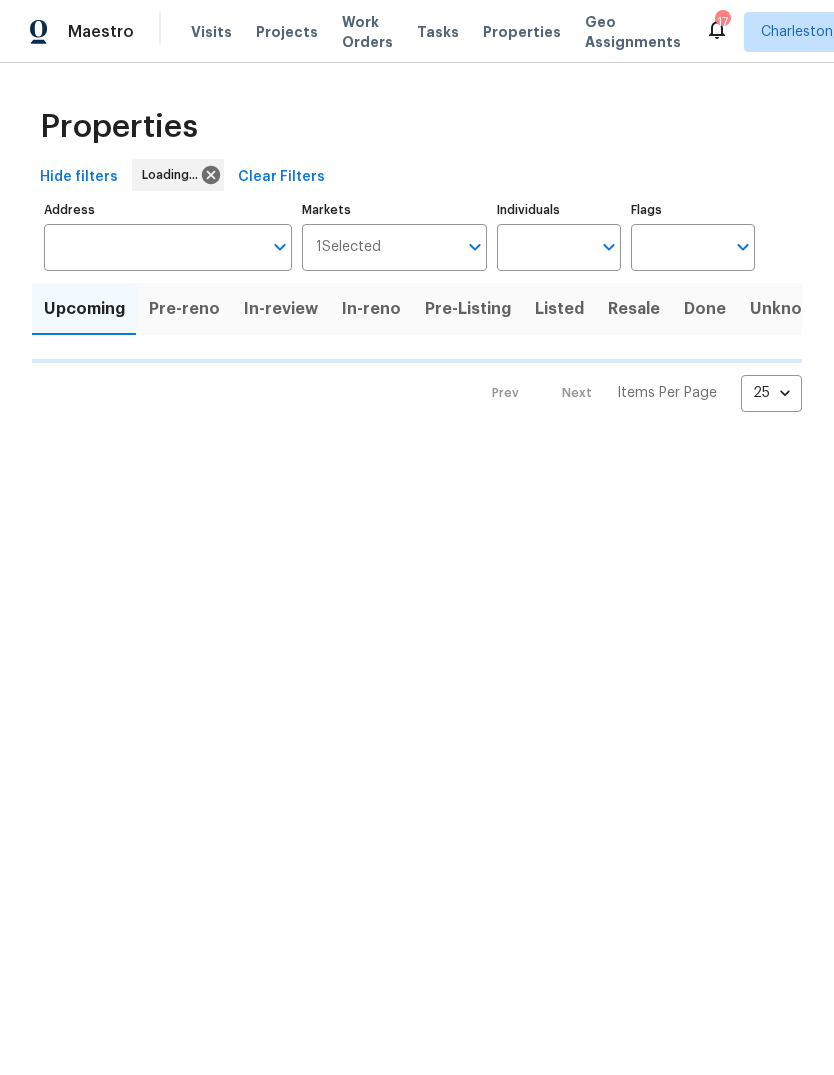 scroll, scrollTop: 0, scrollLeft: 0, axis: both 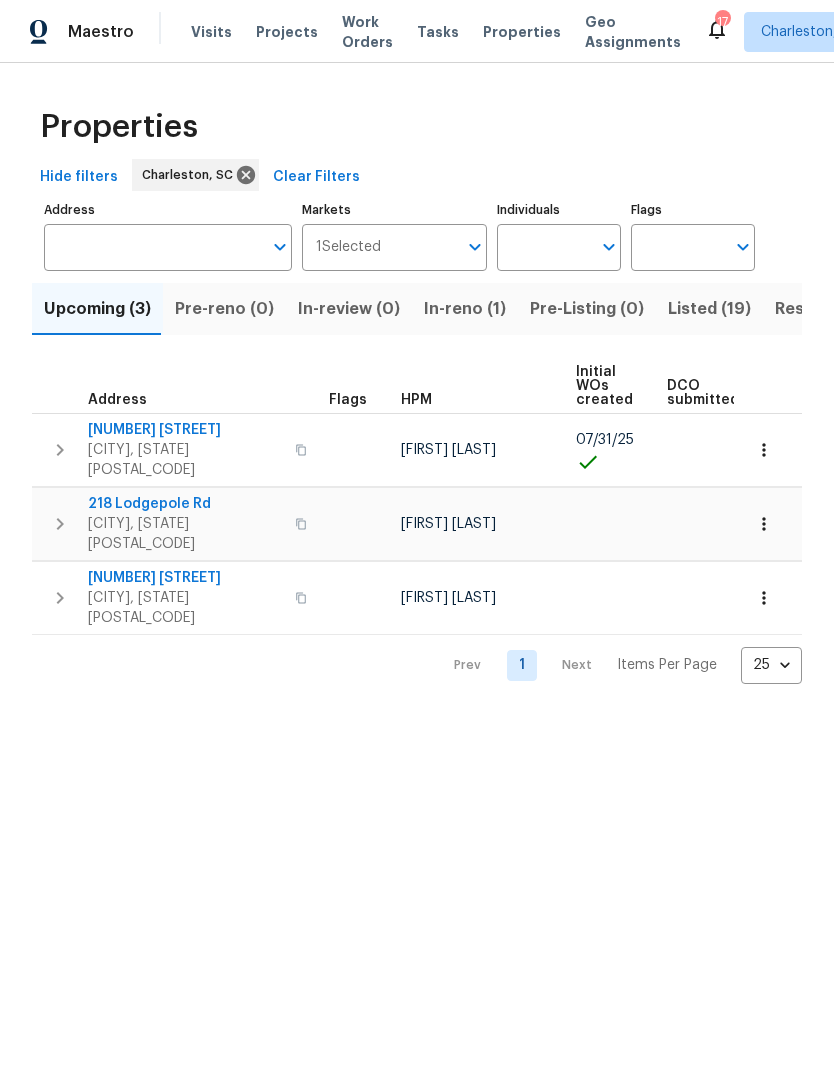 click on "Listed (19)" at bounding box center (709, 309) 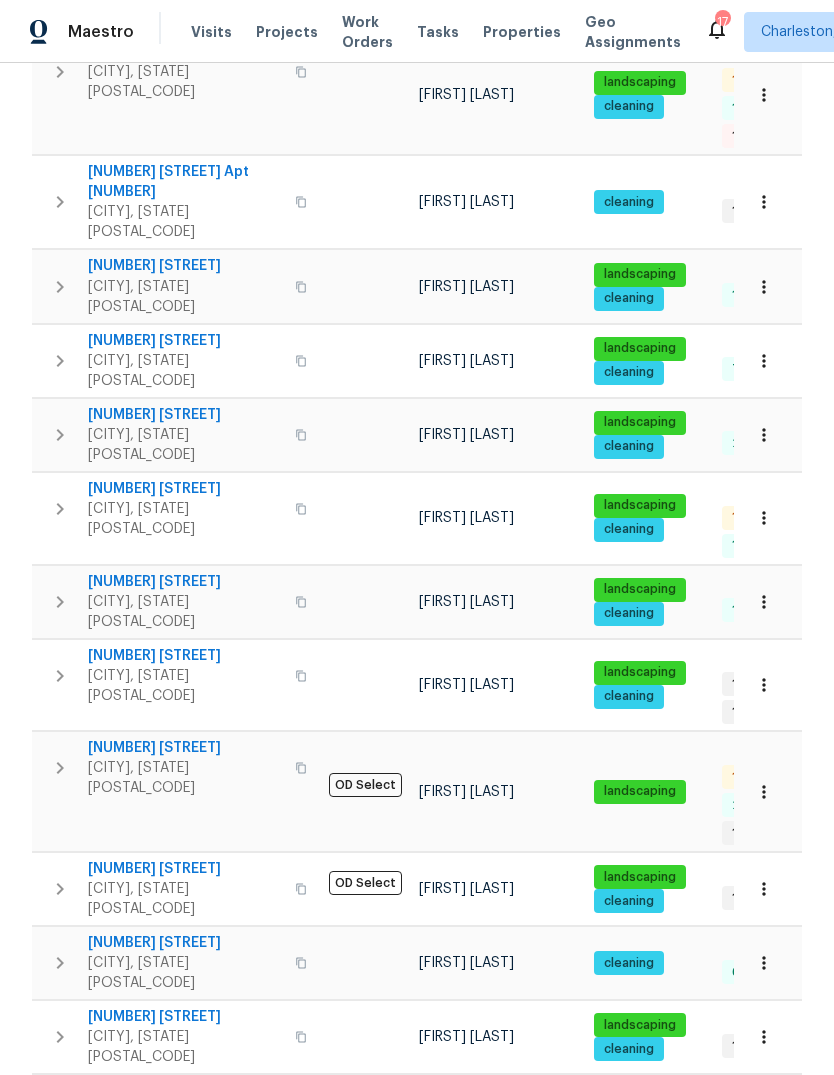 scroll, scrollTop: 453, scrollLeft: 0, axis: vertical 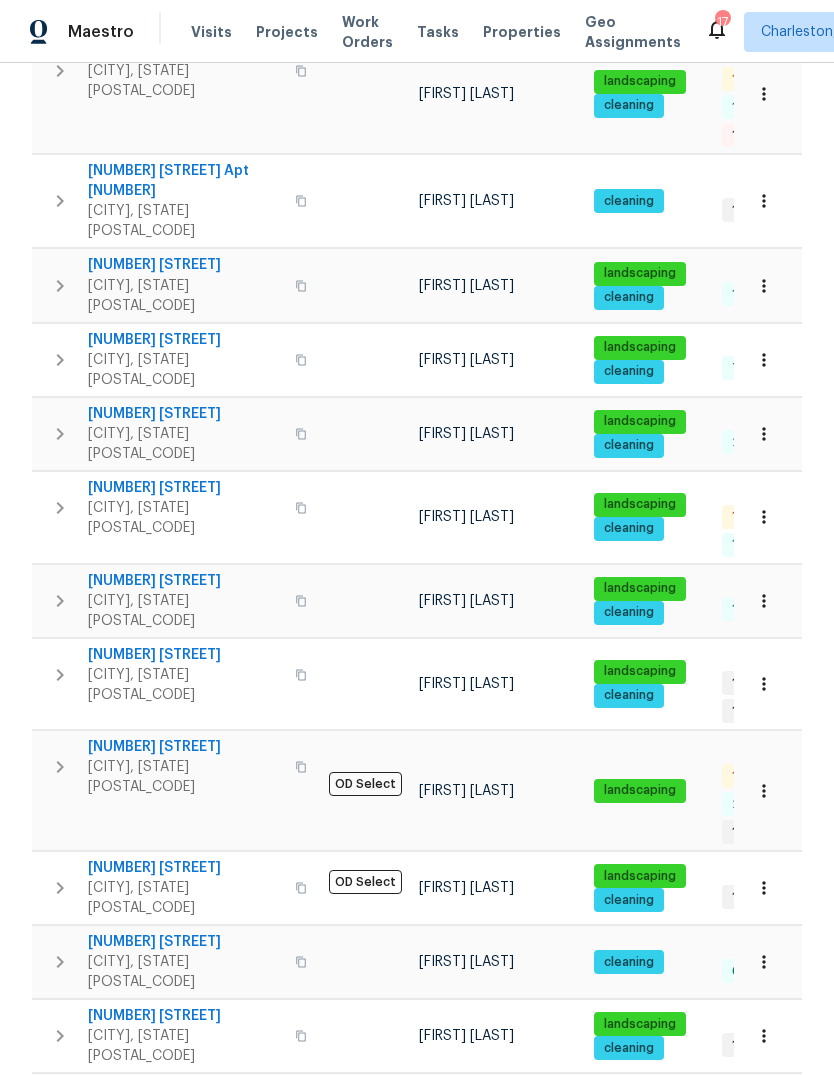 click on "[NUMBER] [STREET]" at bounding box center (185, 747) 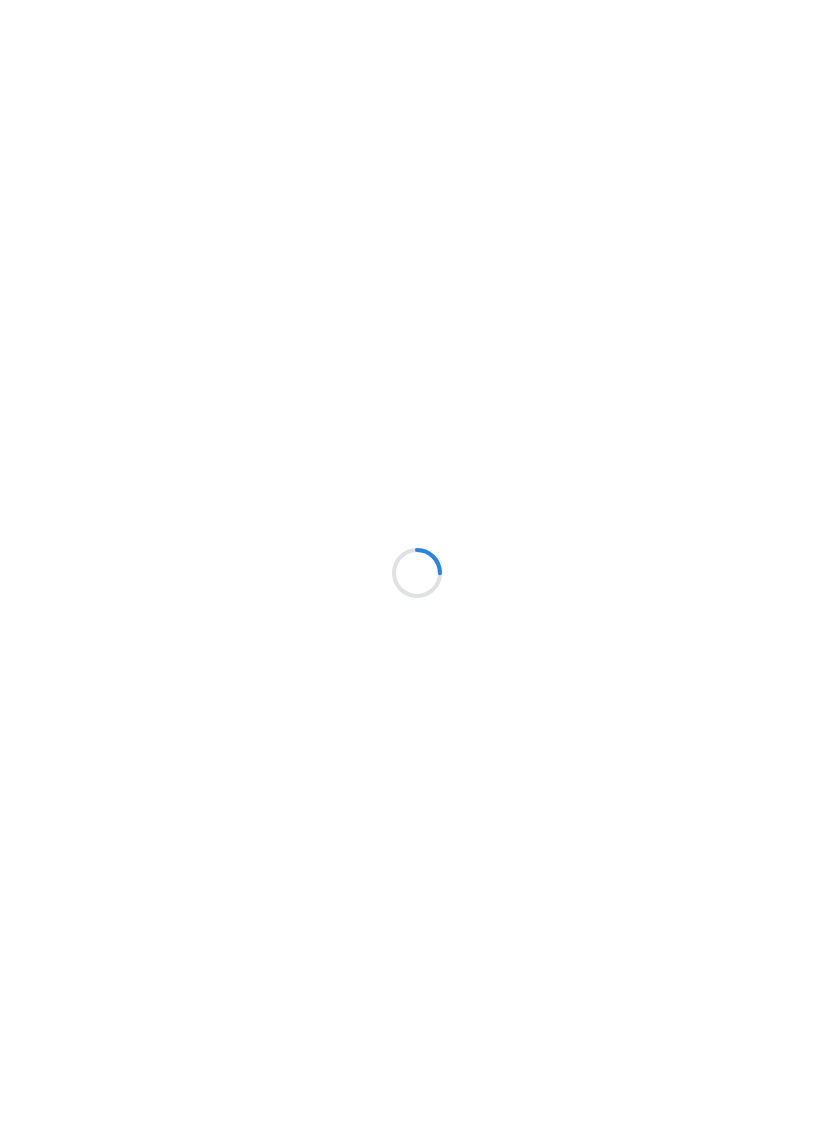 scroll, scrollTop: 0, scrollLeft: 0, axis: both 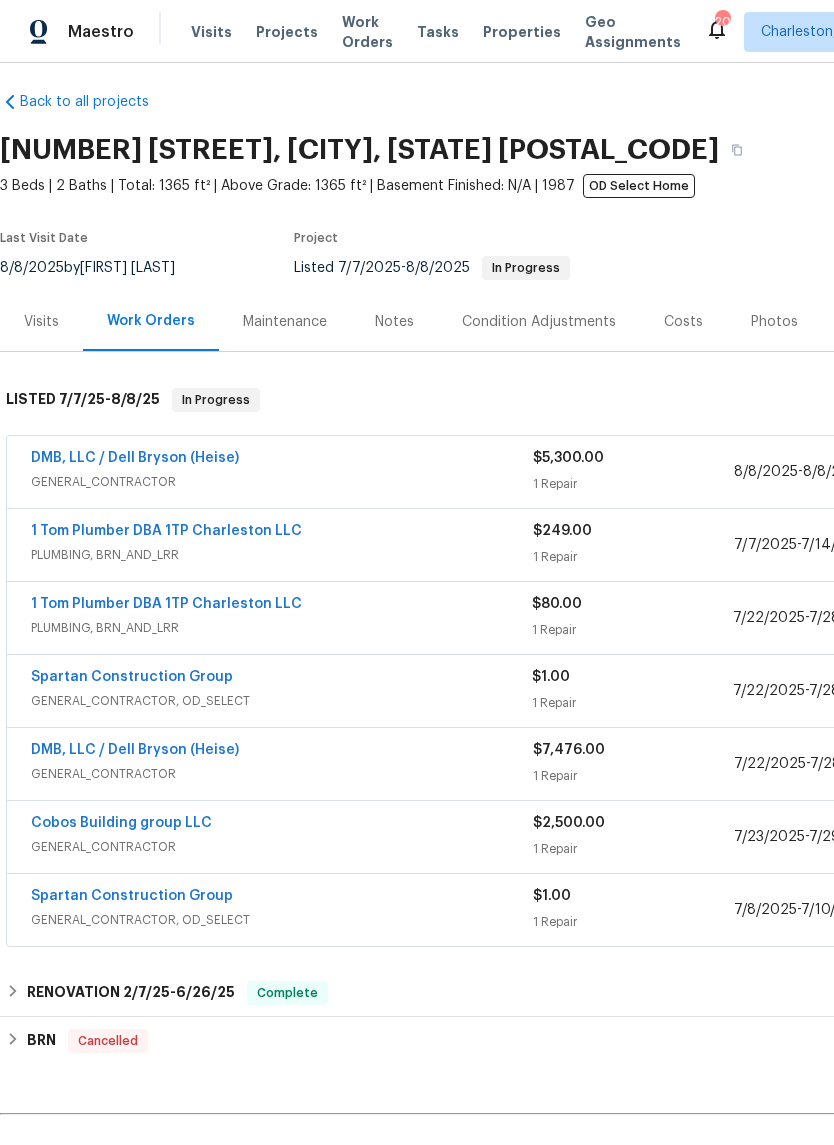 click on "DMB, LLC / Dell Bryson (Heise)" at bounding box center [135, 458] 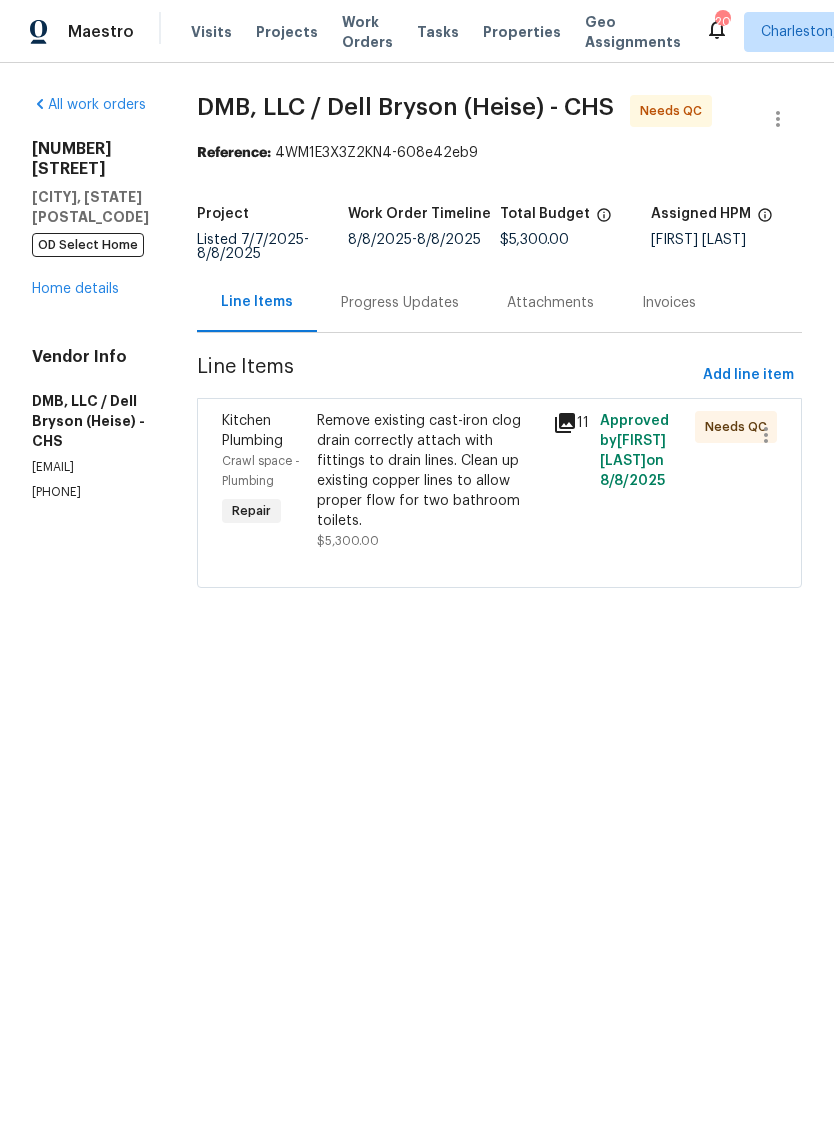 click on "Remove existing cast-iron clog drain correctly attach with fittings to drain lines. Clean up existing copper lines to allow proper flow for two bathroom toilets." at bounding box center (429, 471) 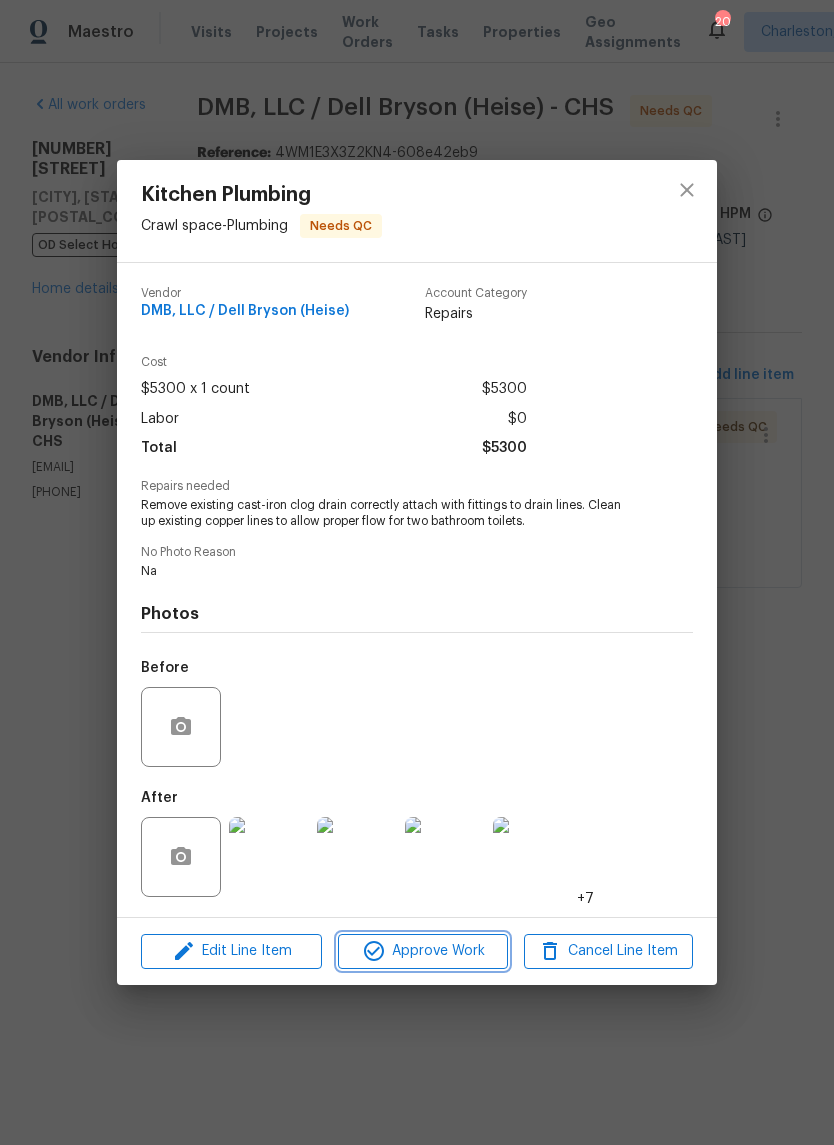 click on "Approve Work" at bounding box center (422, 951) 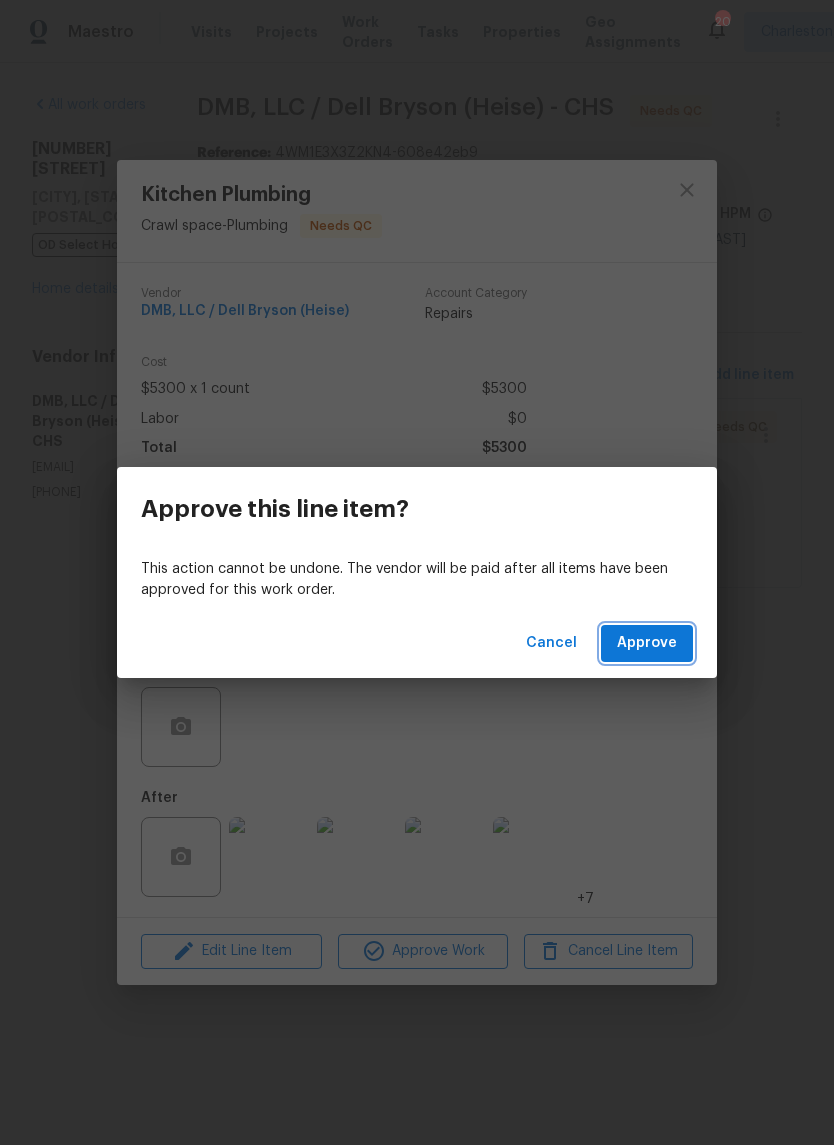 click on "Approve" at bounding box center [647, 643] 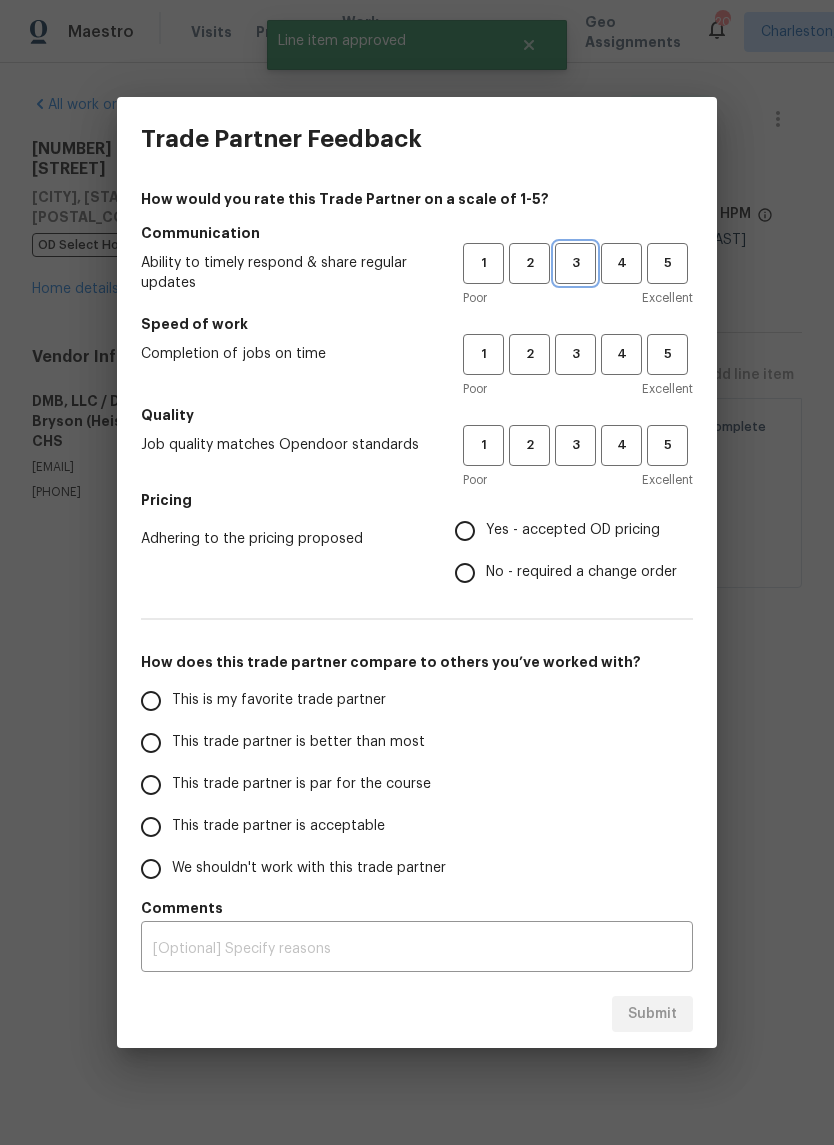 click on "3" at bounding box center [575, 263] 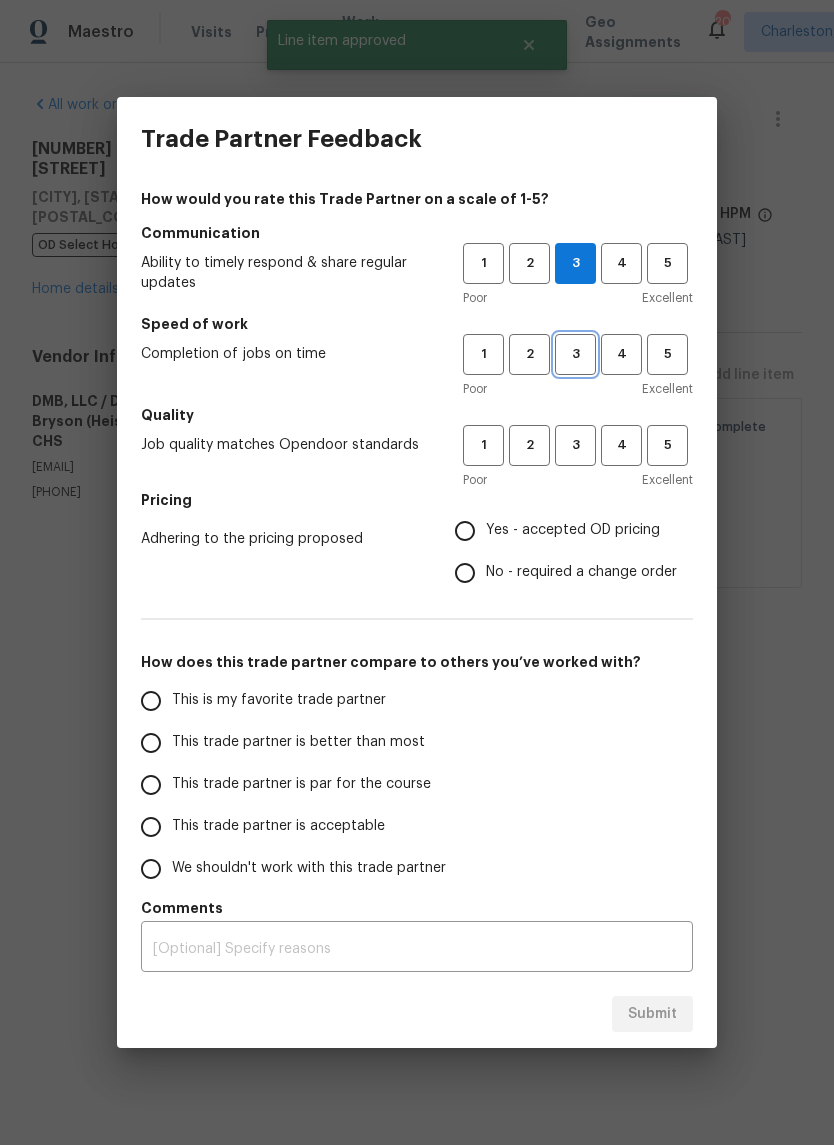 click on "3" at bounding box center (575, 354) 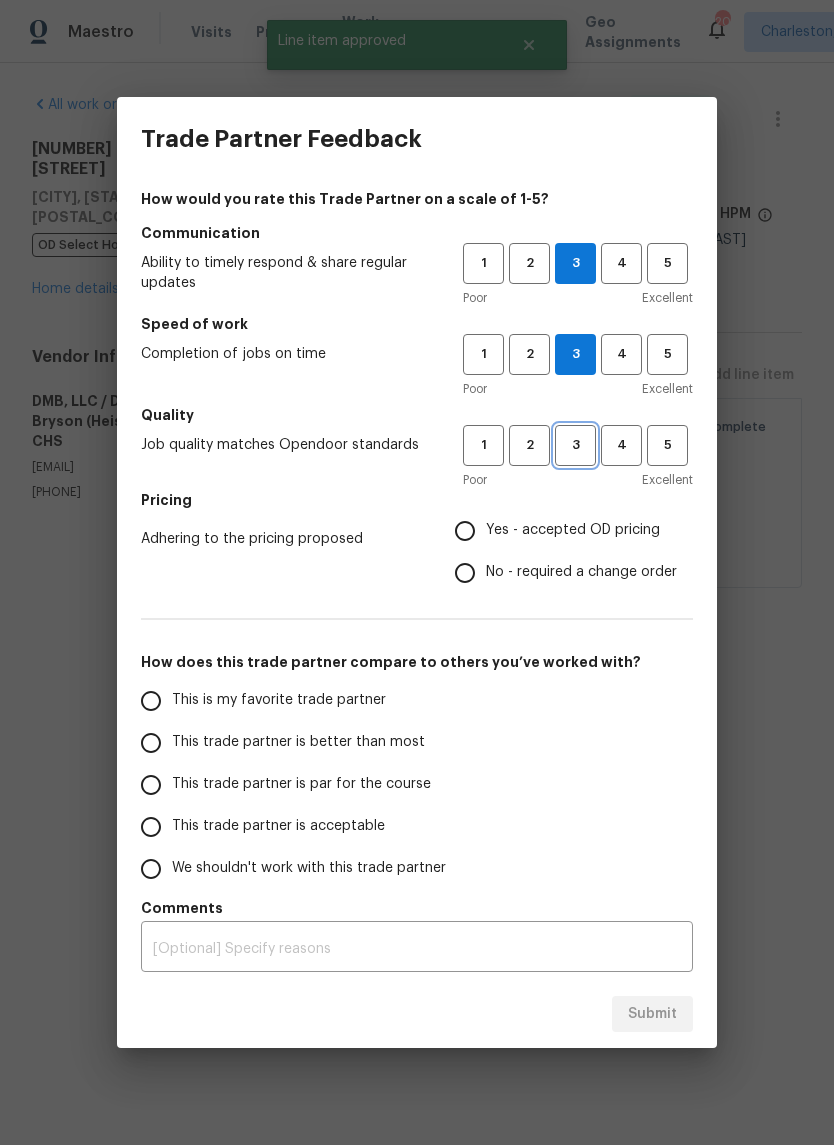 click on "3" at bounding box center [575, 445] 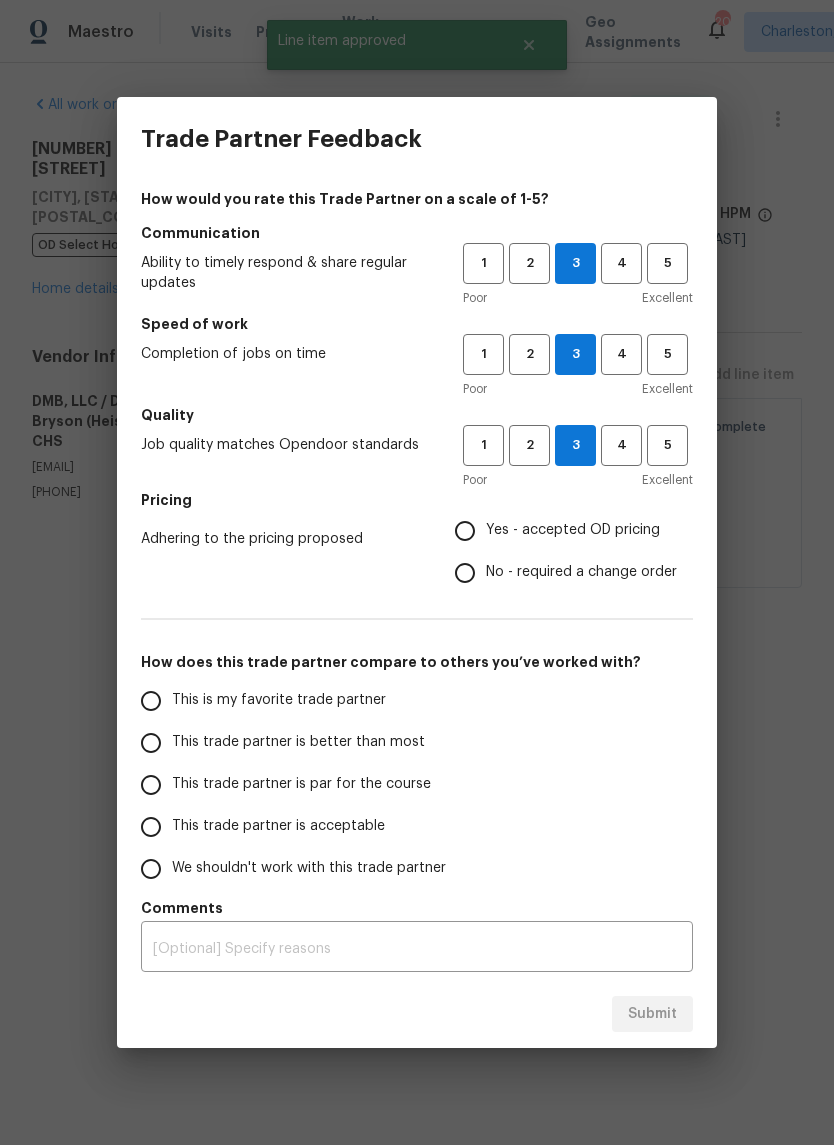 click on "Yes - accepted OD pricing" at bounding box center [465, 531] 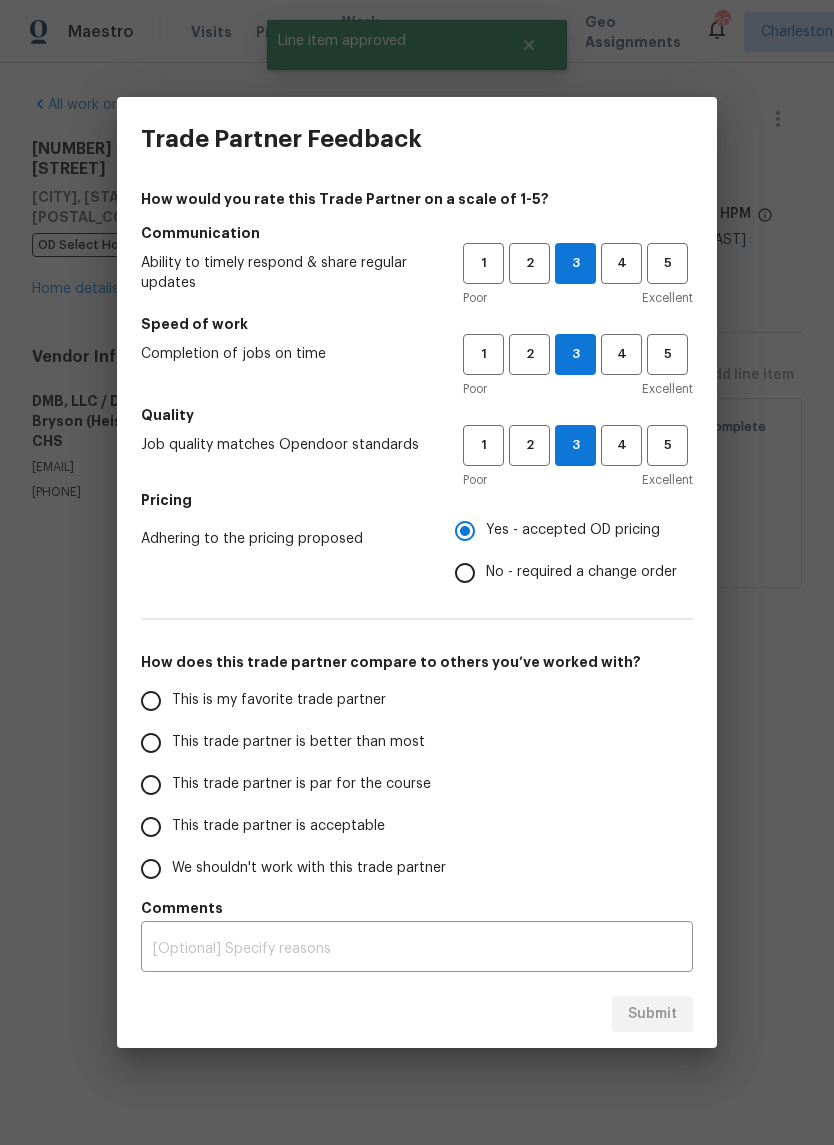 click on "This trade partner is par for the course" at bounding box center [151, 785] 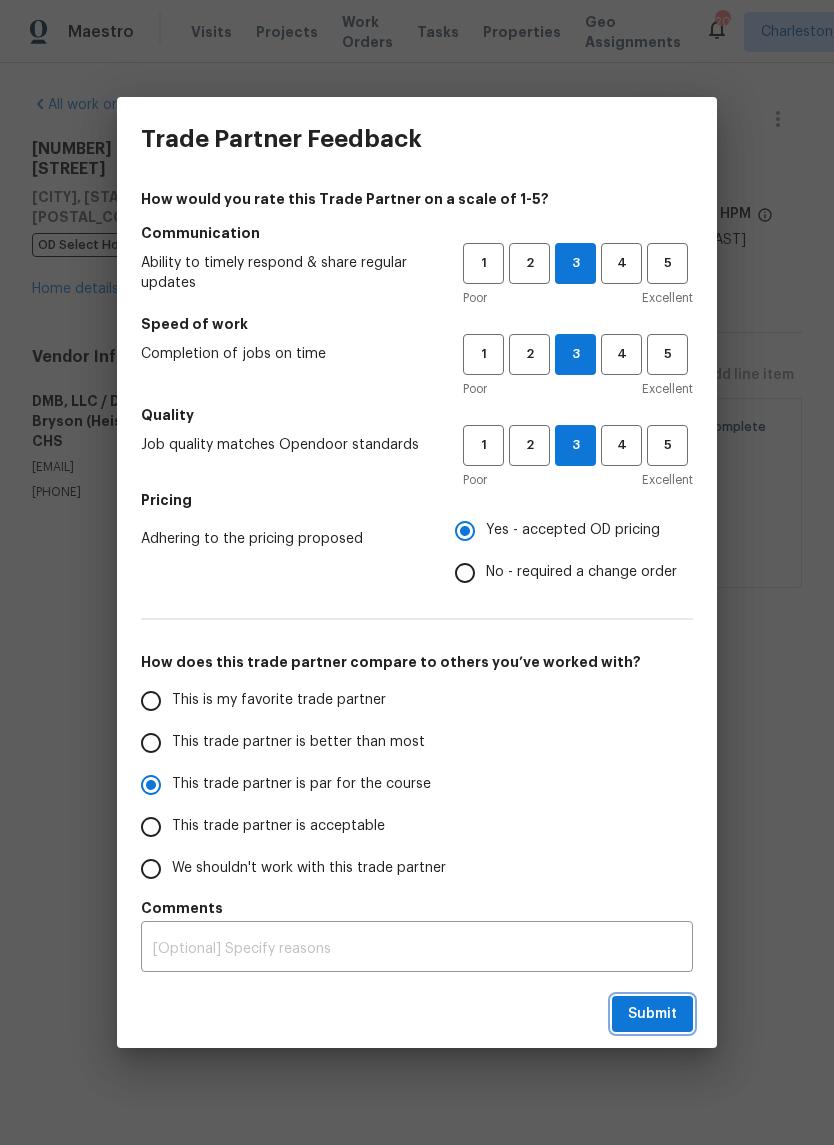 click on "Submit" at bounding box center (652, 1014) 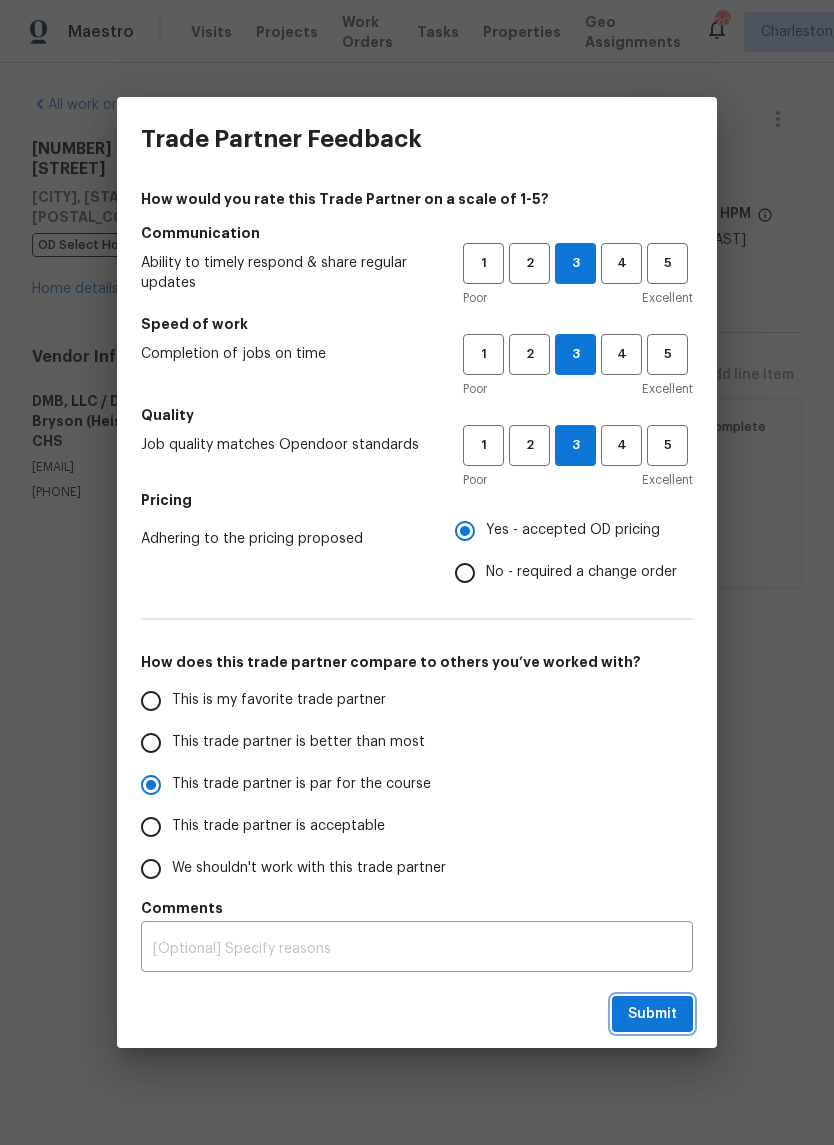 radio on "true" 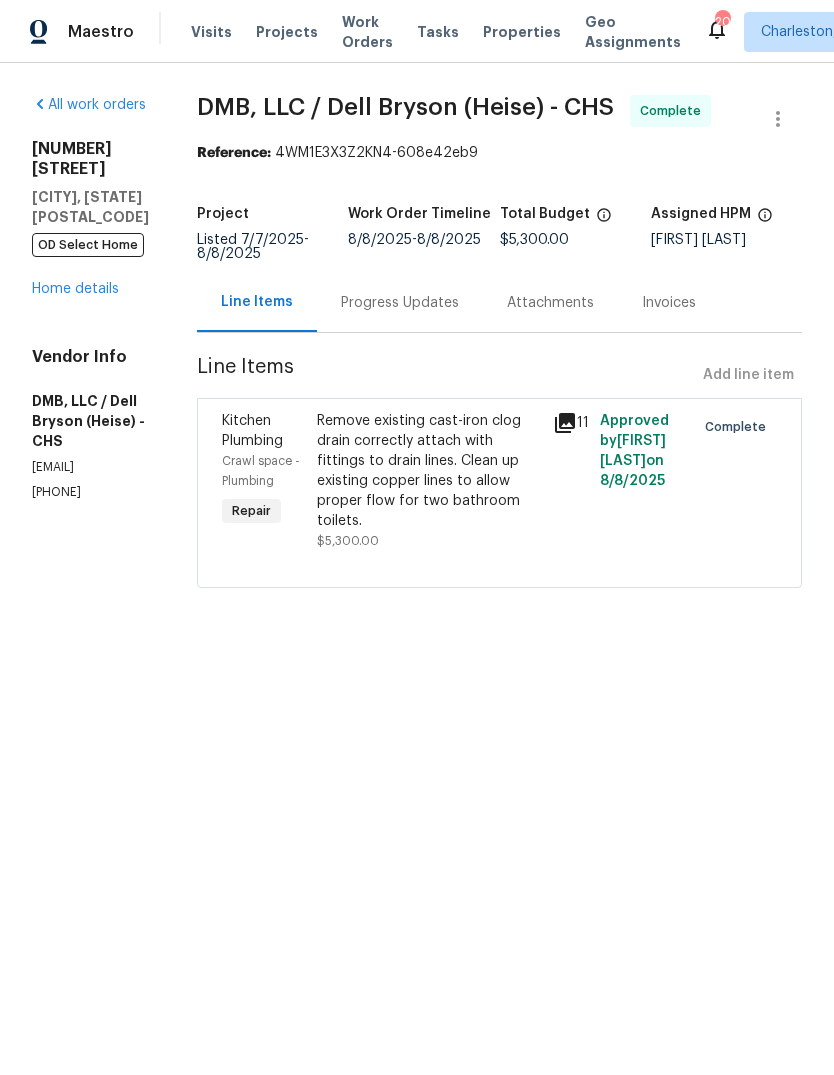 click on "Properties" at bounding box center (522, 32) 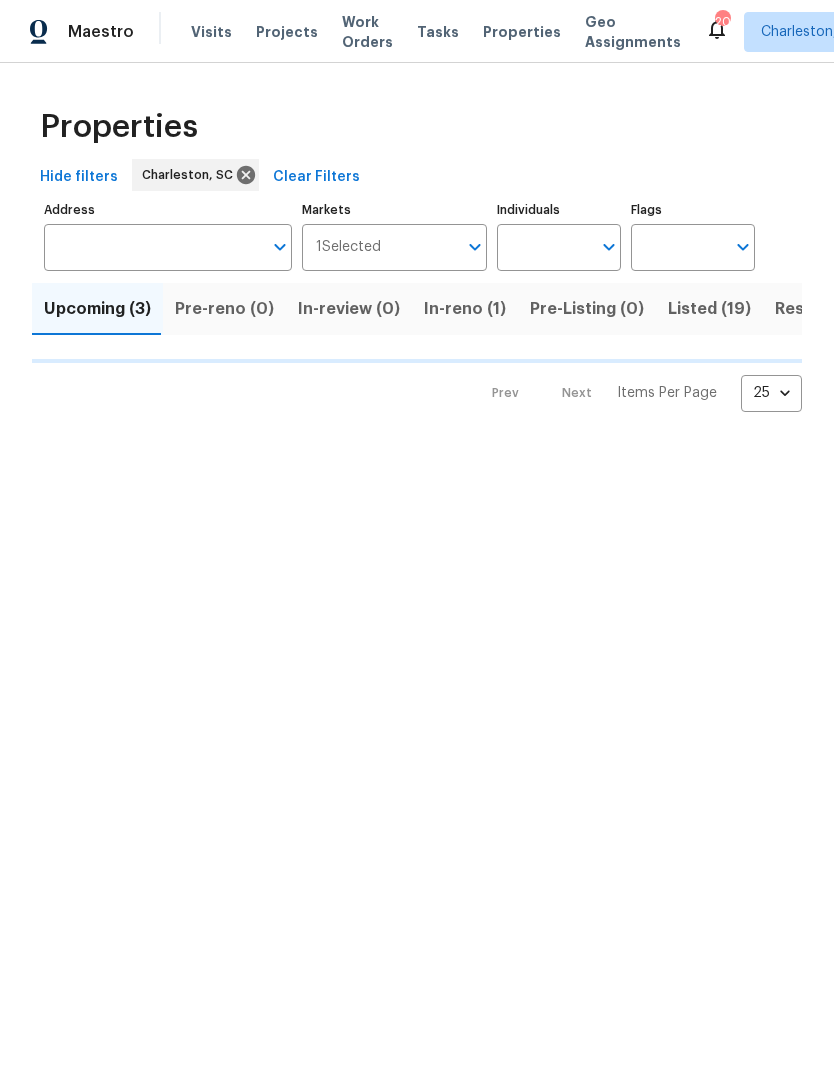 click on "Listed (19)" at bounding box center (709, 309) 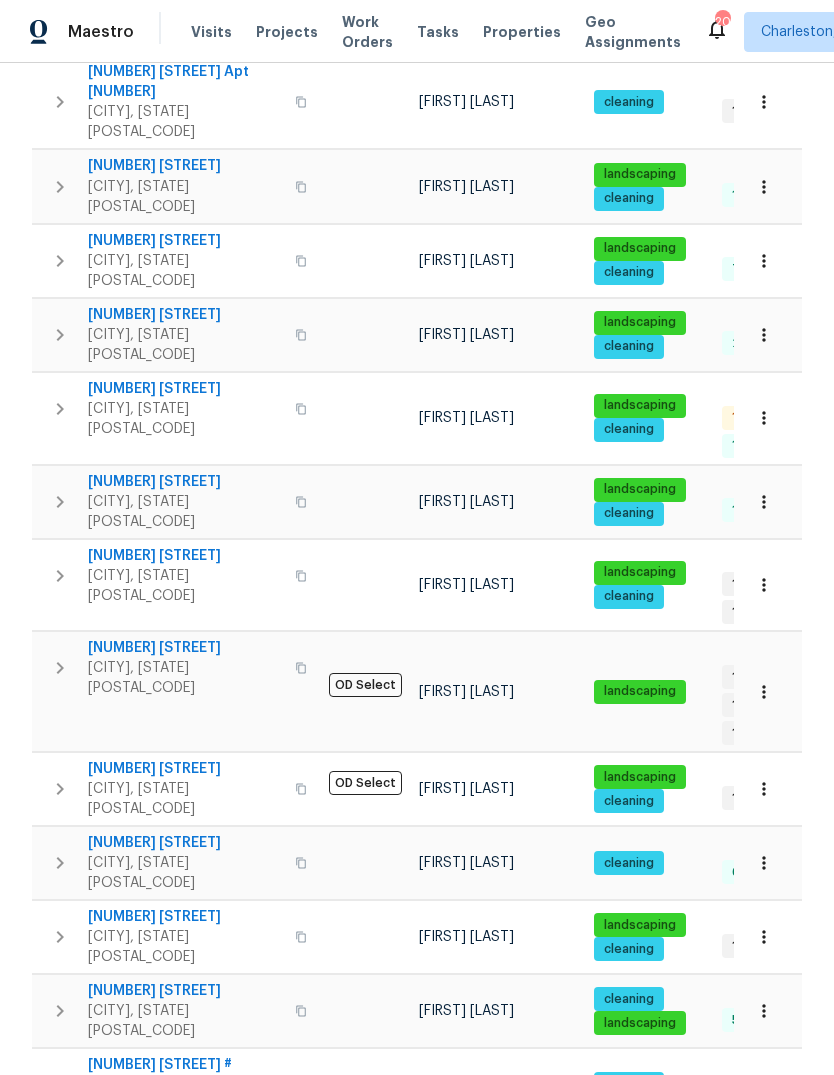 scroll, scrollTop: 551, scrollLeft: 0, axis: vertical 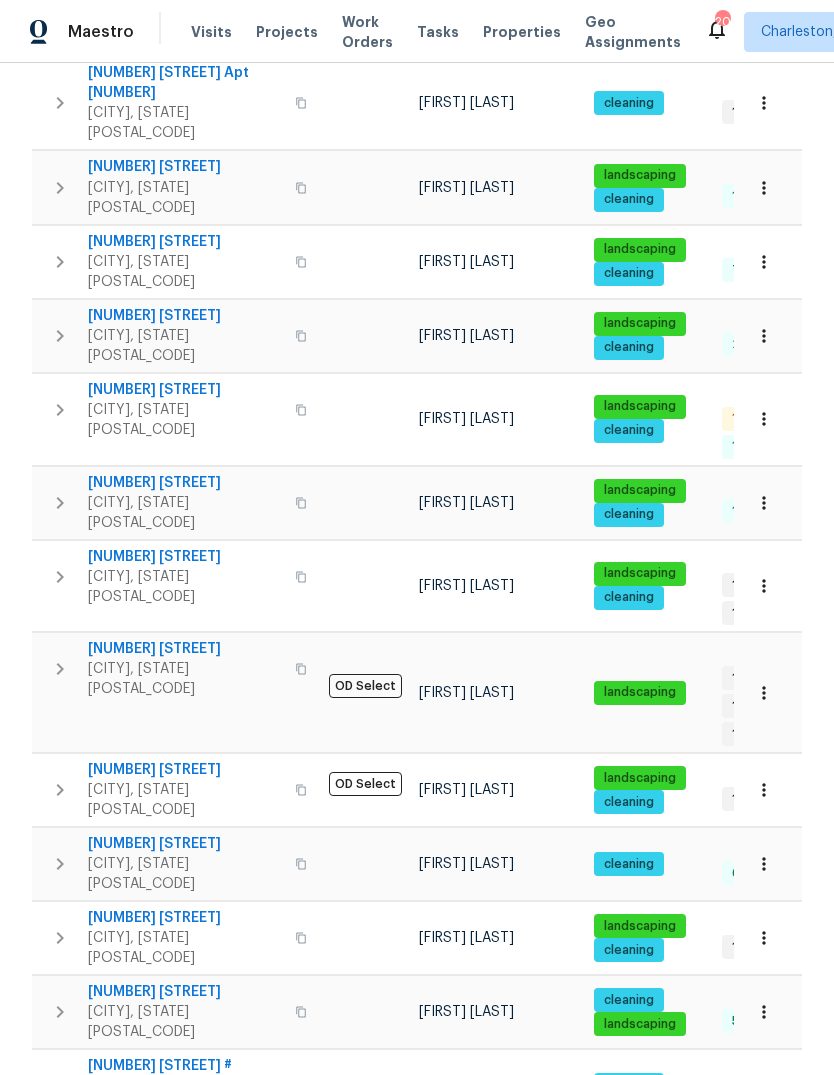 click on "[CITY], [STATE] [POSTAL_CODE]" at bounding box center [185, 420] 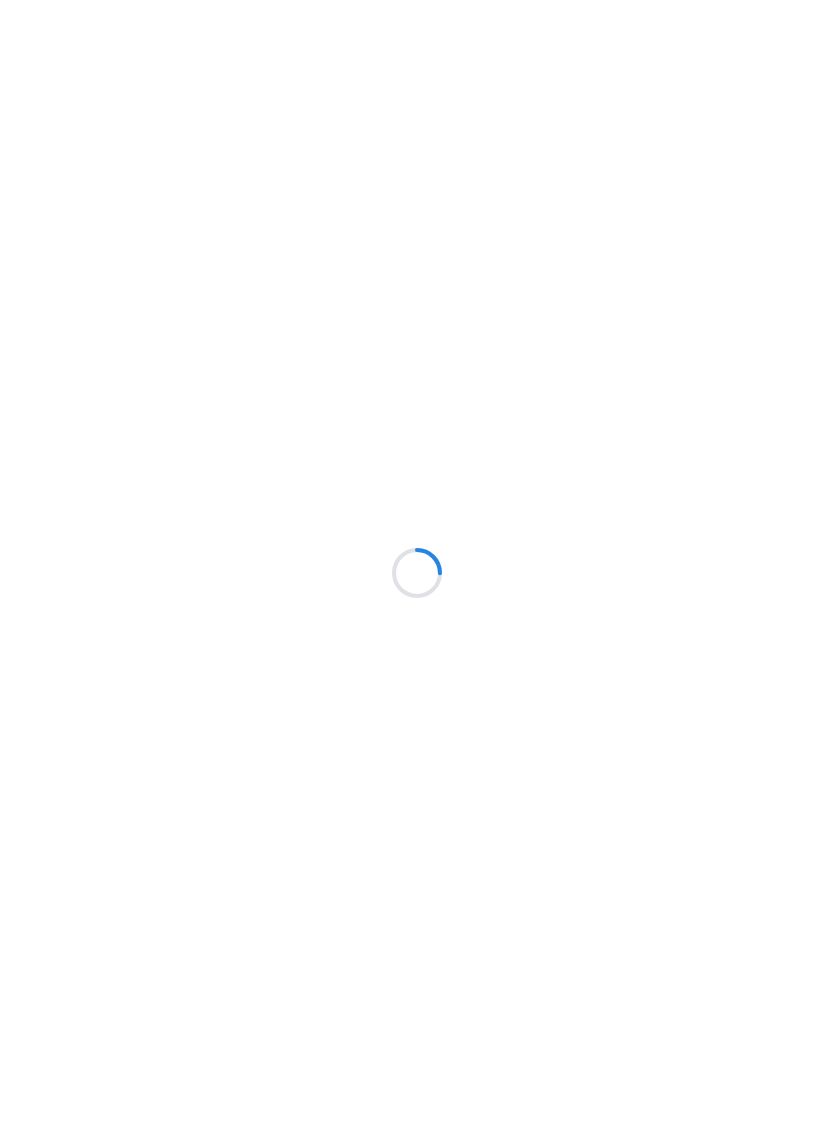 scroll, scrollTop: 0, scrollLeft: 0, axis: both 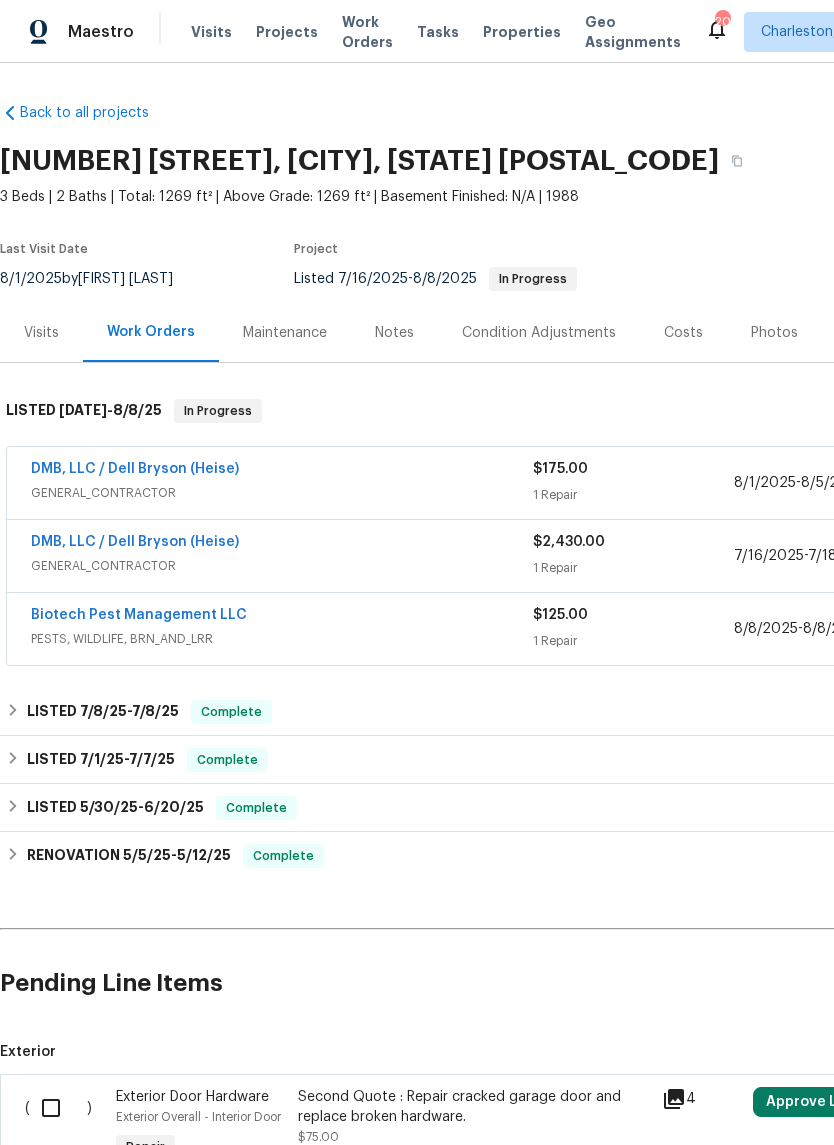 click on "DMB, LLC / Dell Bryson (Heise)" at bounding box center [135, 469] 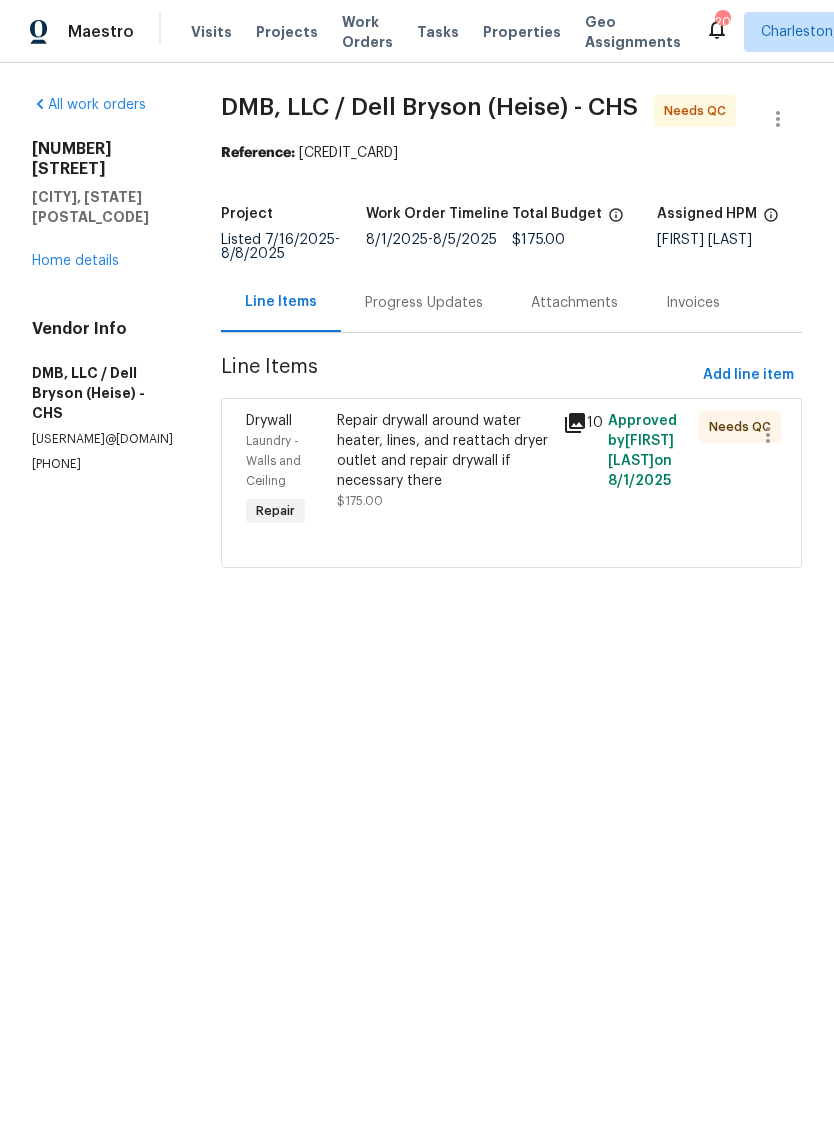 click on "Repair drywall around water heater, lines, and reattach dryer outlet and repair drywall if necessary there" at bounding box center (444, 451) 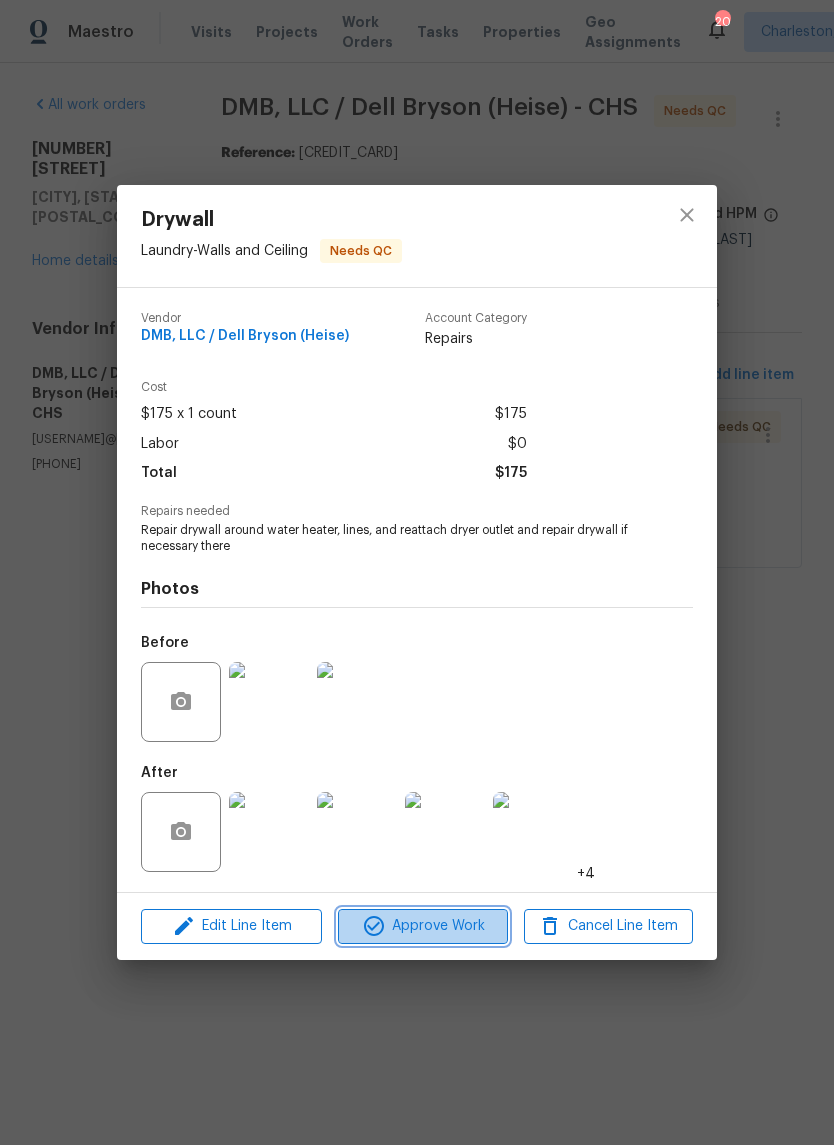 click on "Approve Work" at bounding box center (422, 926) 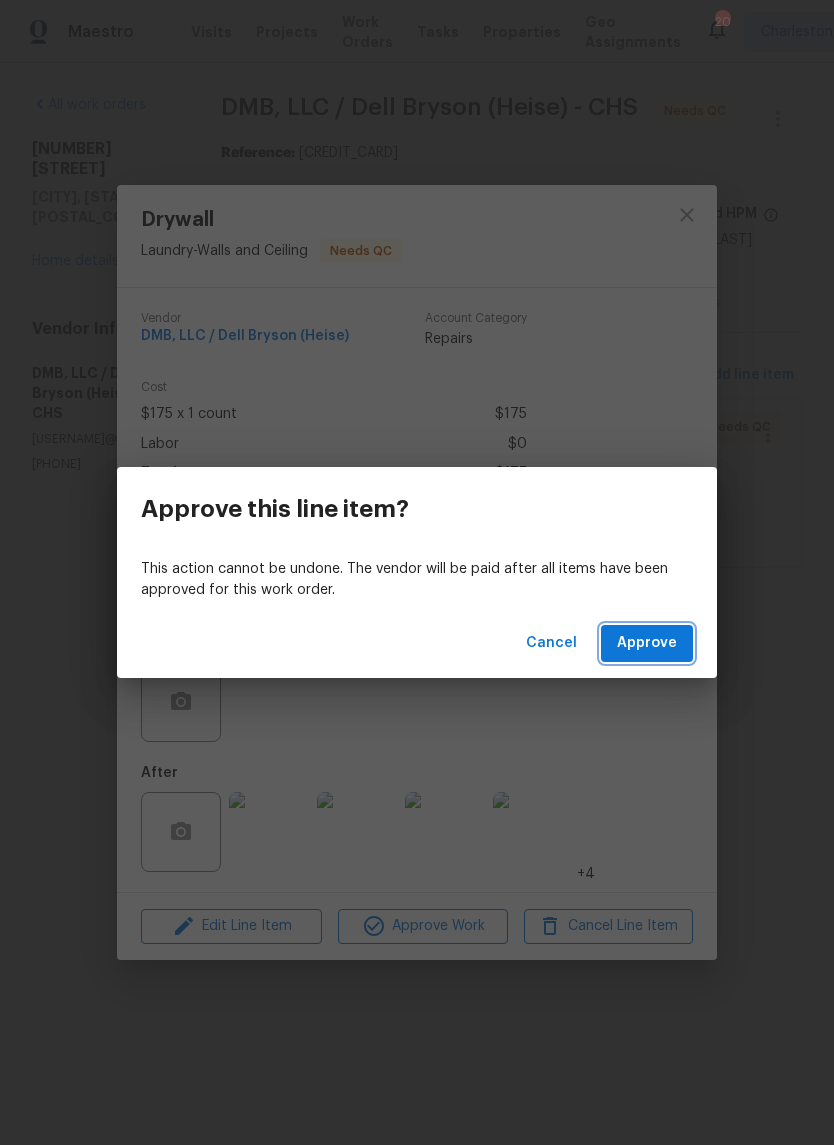 click on "Approve" at bounding box center [647, 643] 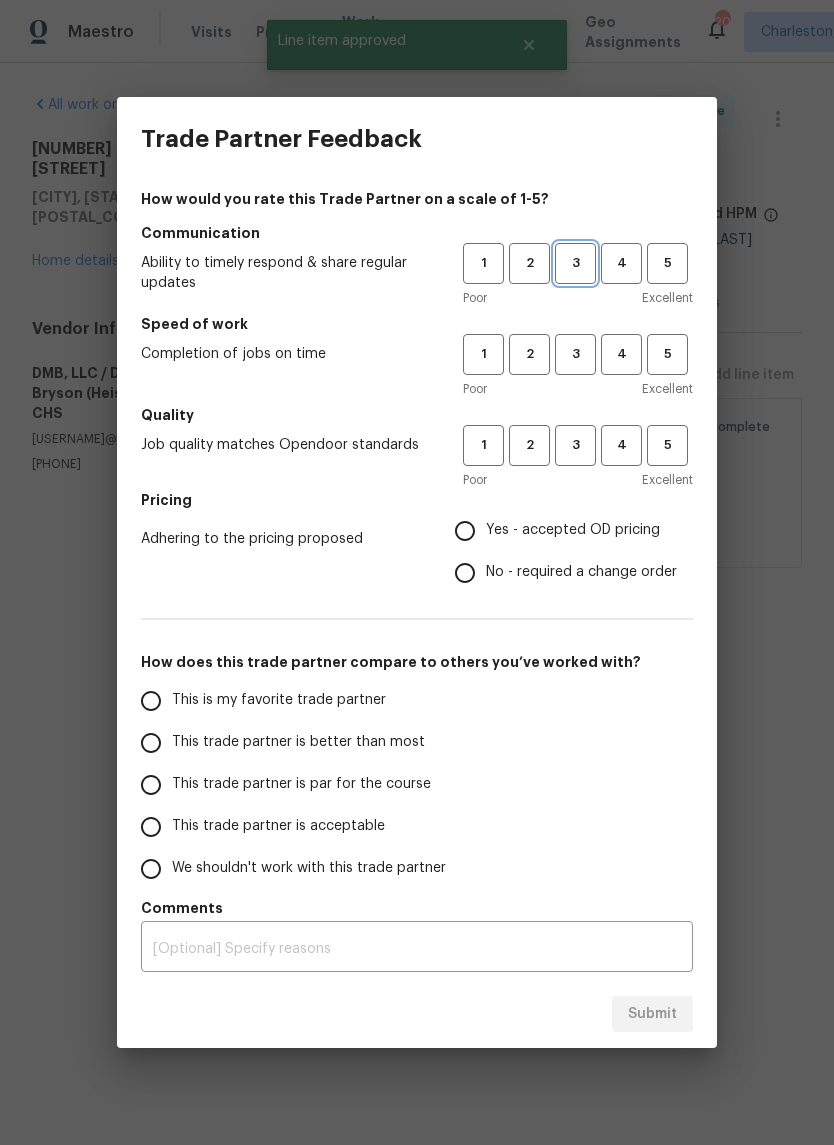 click on "3" at bounding box center (575, 263) 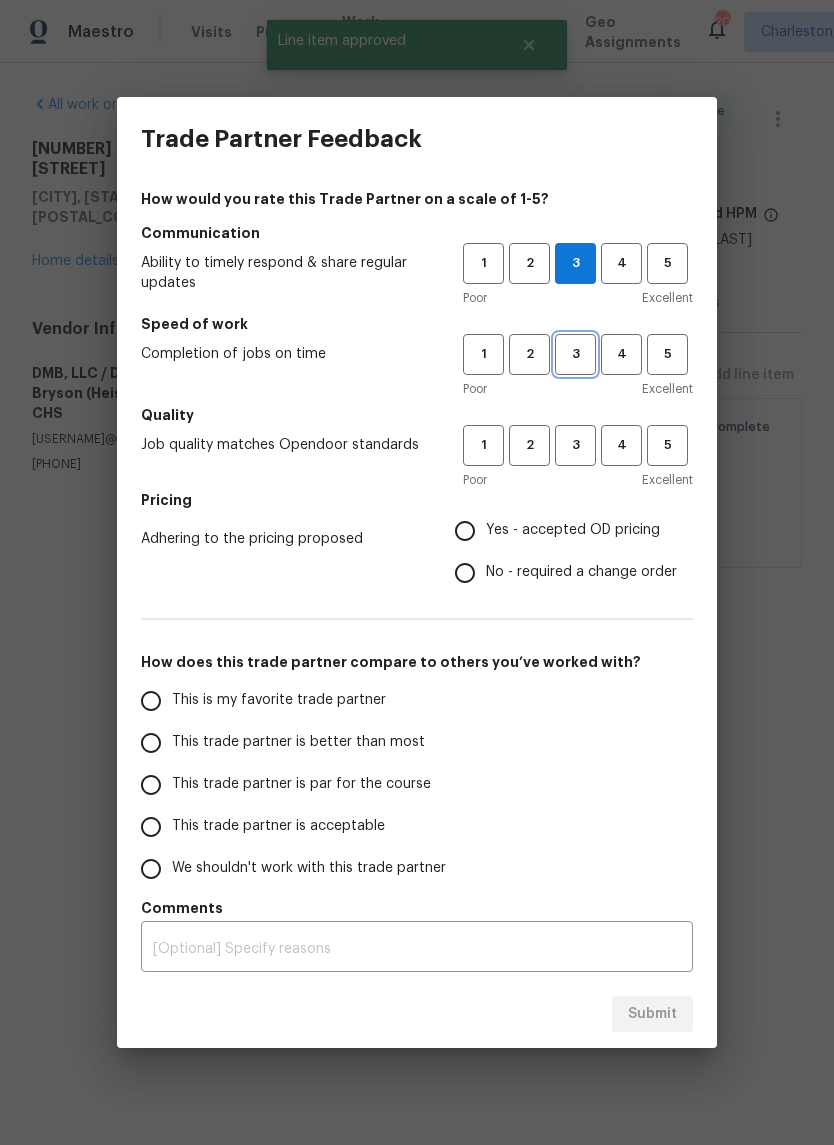 click on "3" at bounding box center [575, 354] 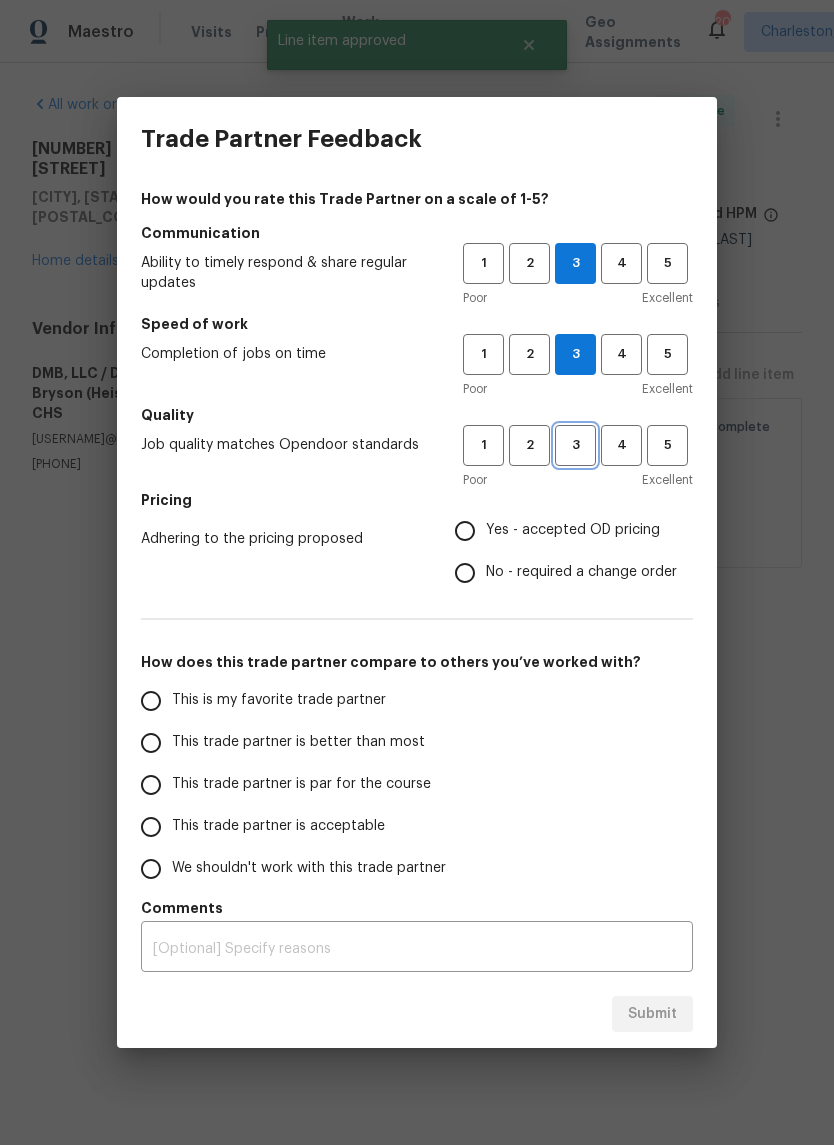 click on "3" at bounding box center (575, 445) 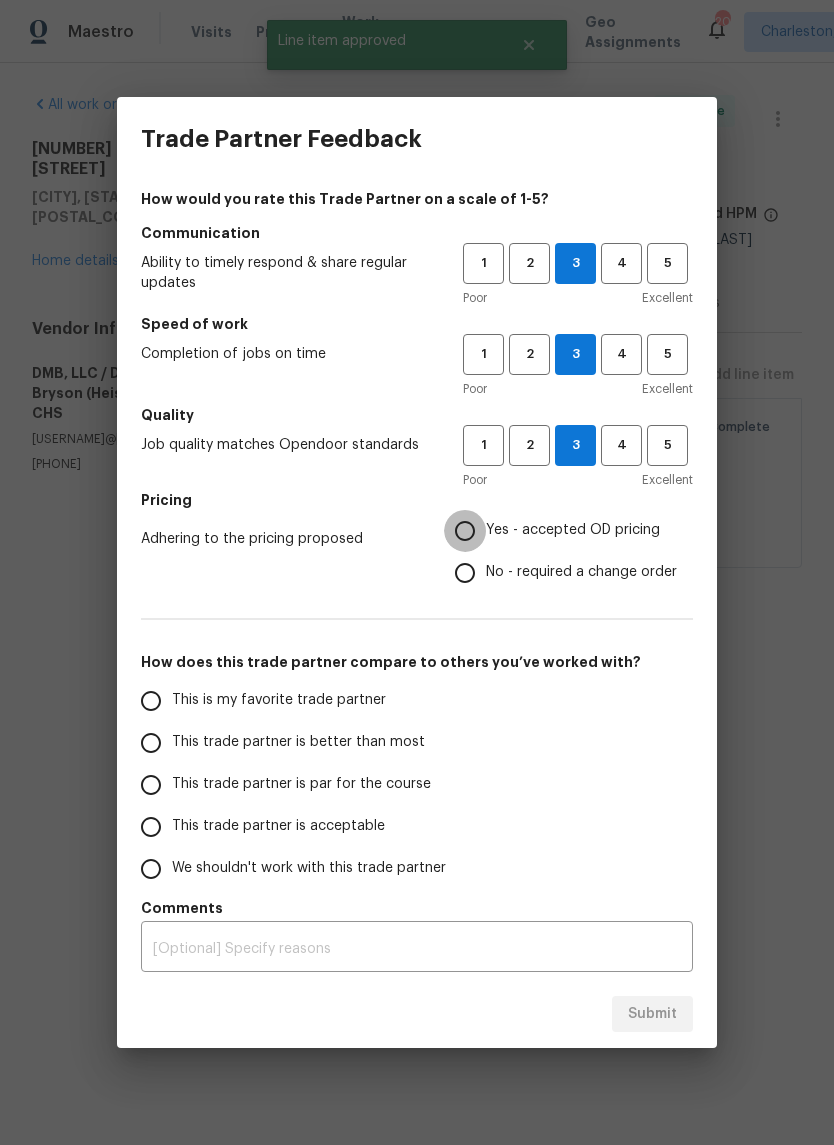 click on "Yes - accepted OD pricing" at bounding box center [465, 531] 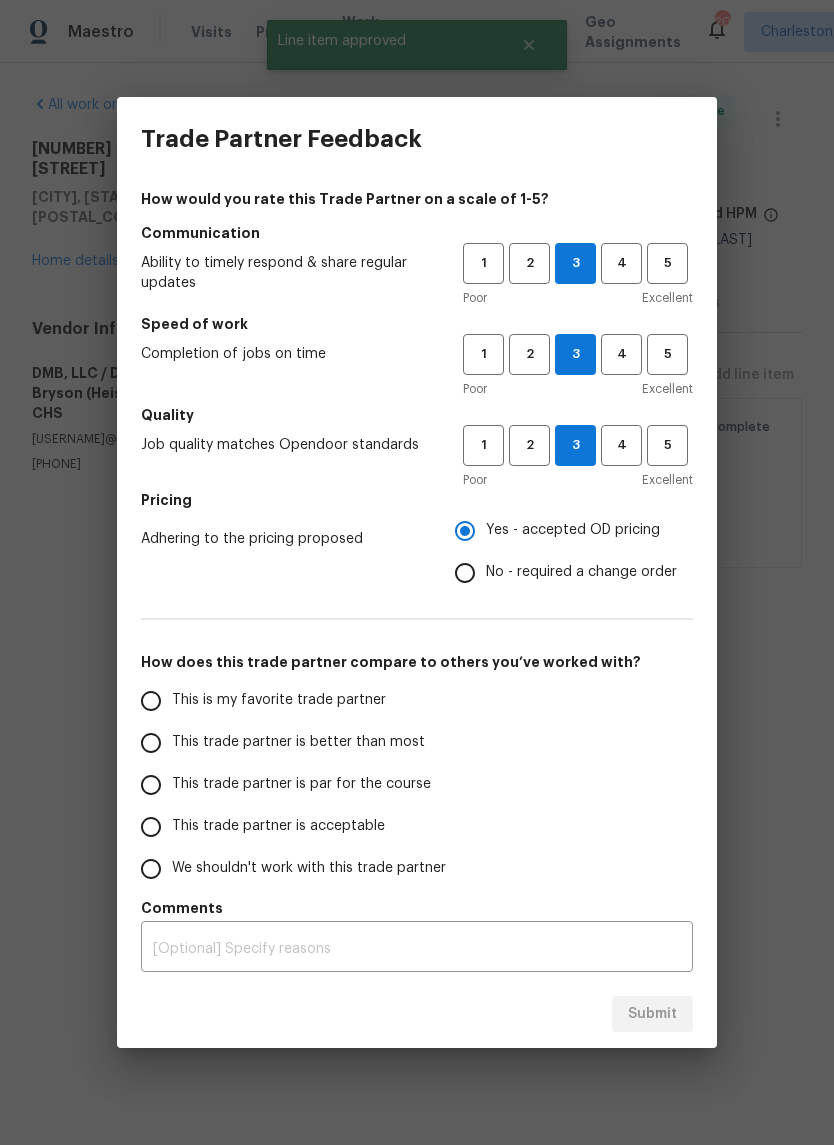 click on "This trade partner is par for the course" at bounding box center (151, 785) 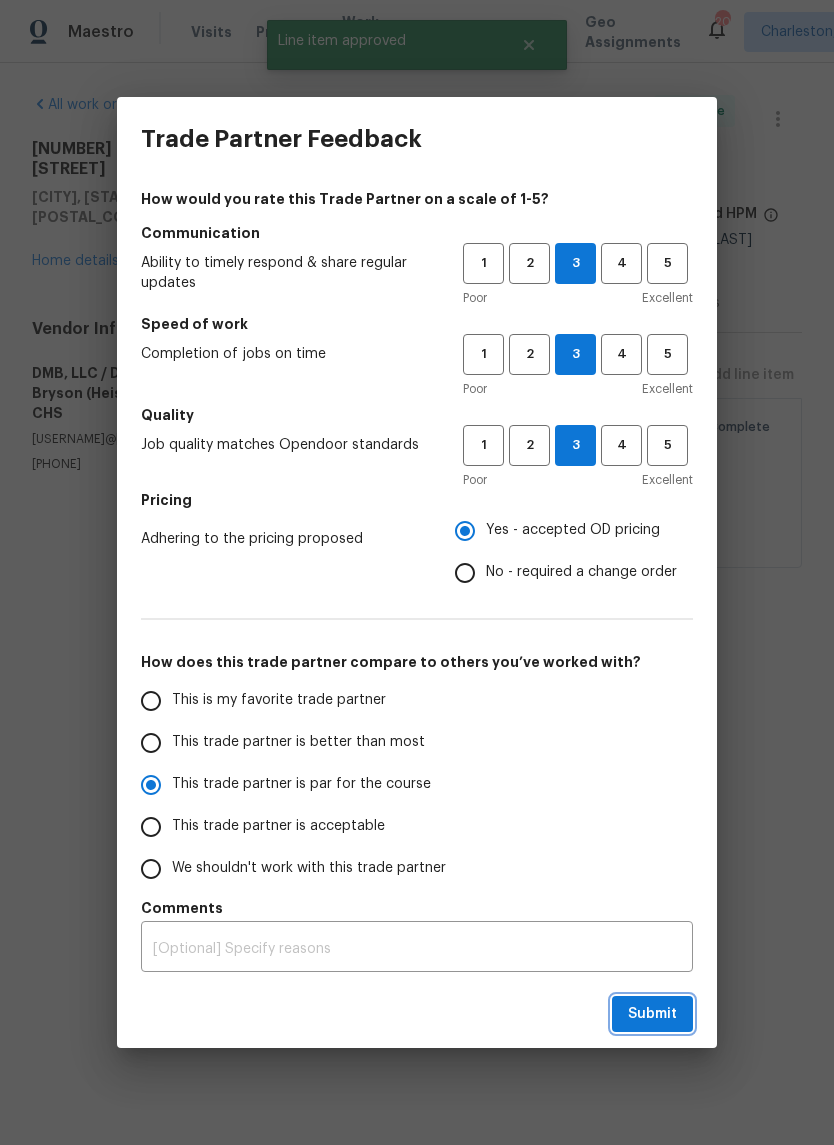 click on "Submit" at bounding box center [652, 1014] 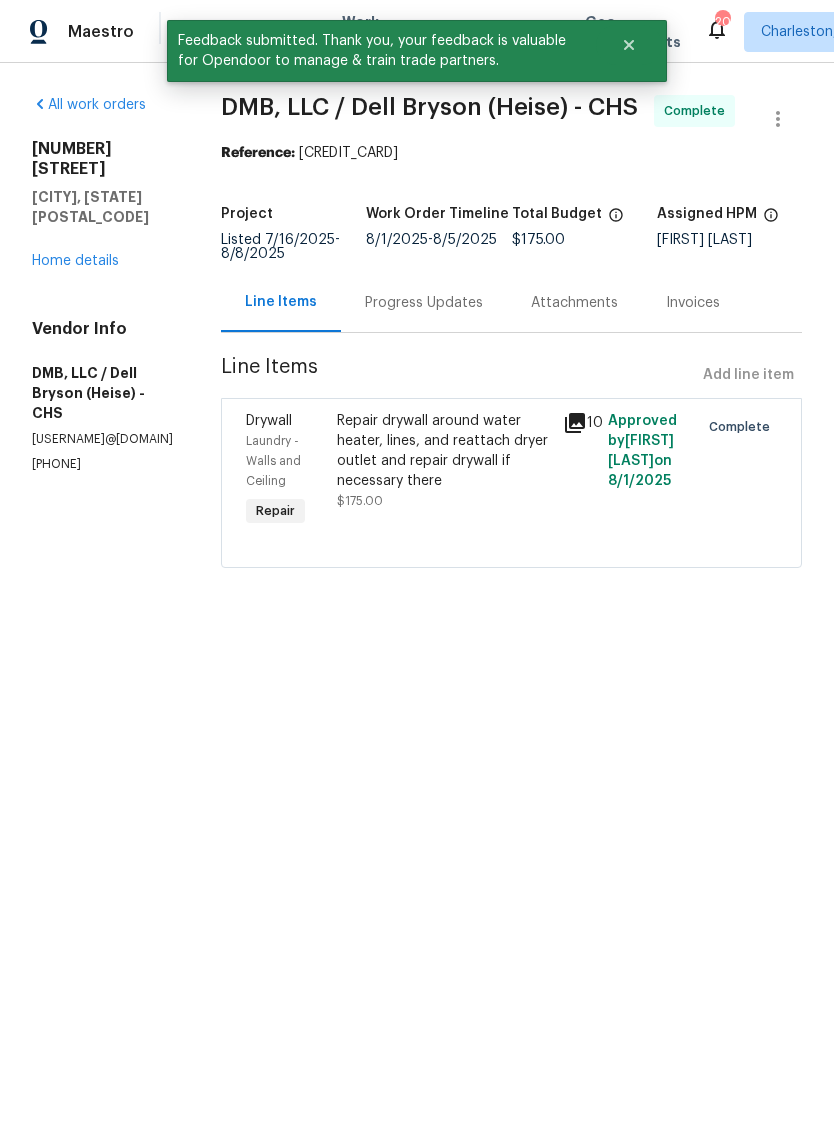 click on "Home details" at bounding box center [75, 261] 